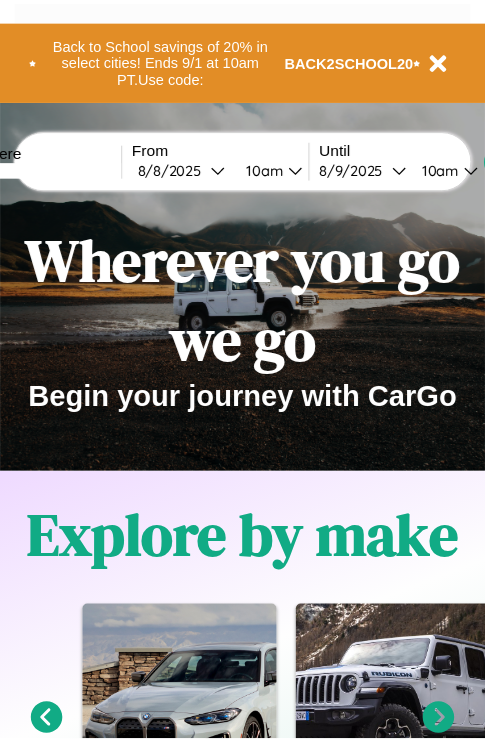 scroll, scrollTop: 0, scrollLeft: 0, axis: both 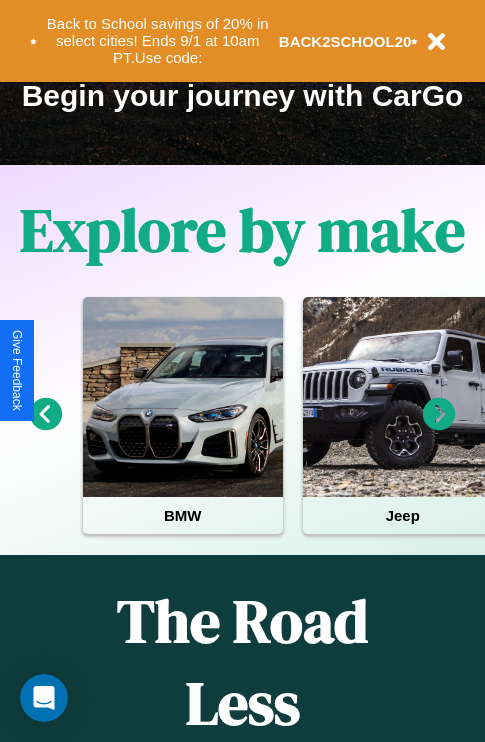 click 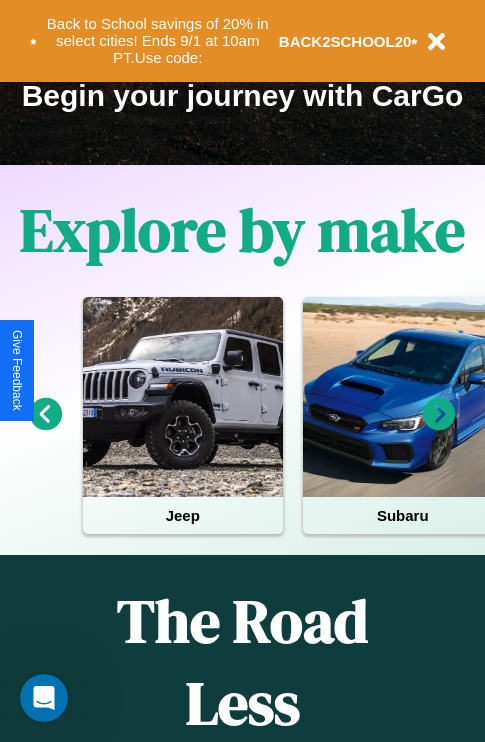 click 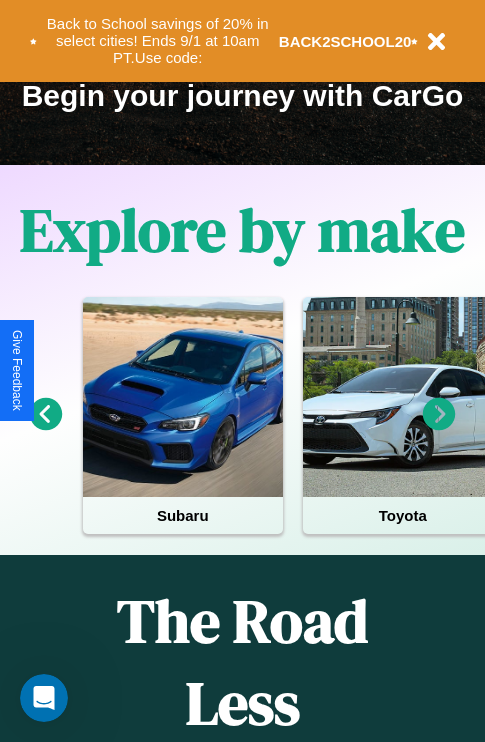 click 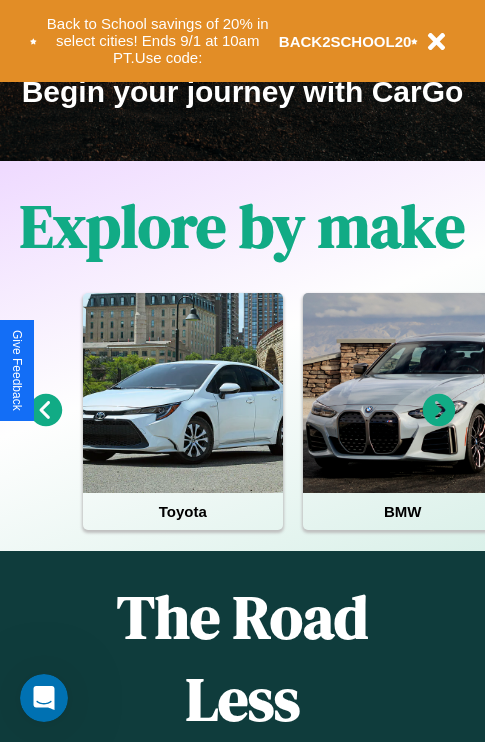 scroll, scrollTop: 308, scrollLeft: 0, axis: vertical 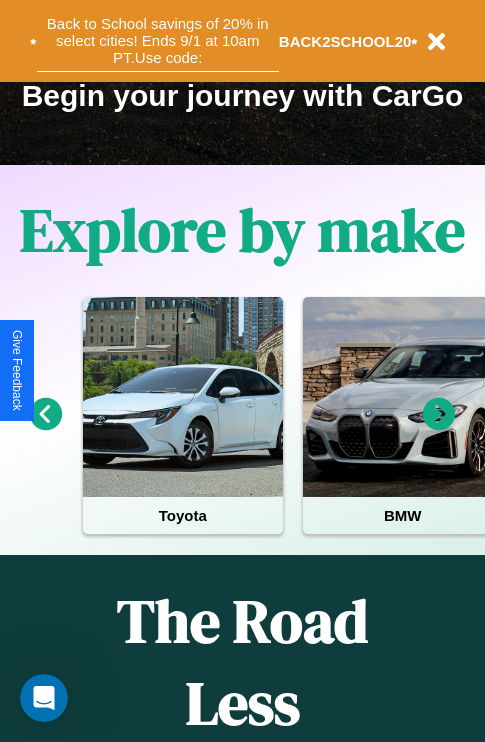 click on "Back to School savings of 20% in select cities! Ends 9/1 at 10am PT.  Use code:" at bounding box center [158, 41] 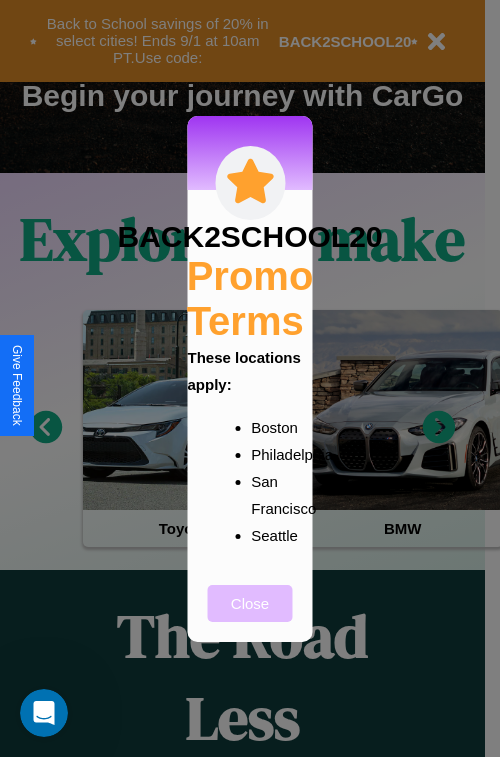 click on "Close" at bounding box center [250, 603] 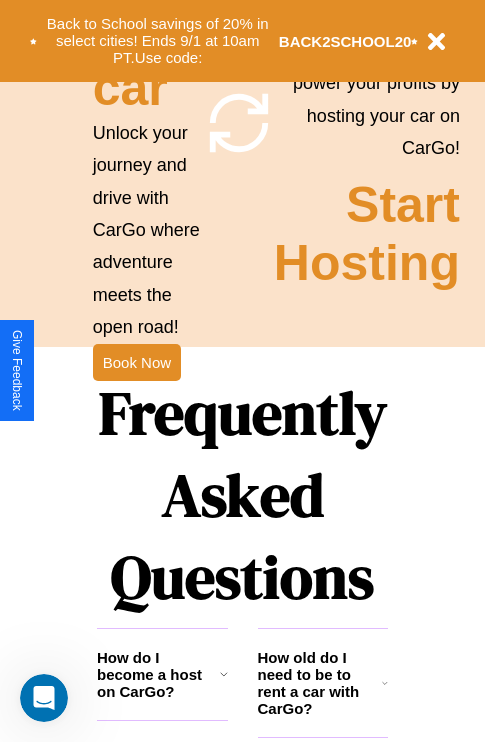 scroll, scrollTop: 1947, scrollLeft: 0, axis: vertical 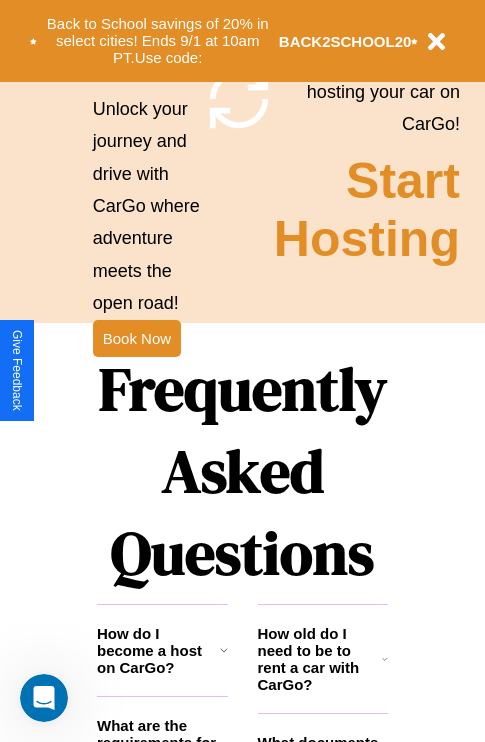click on "Frequently Asked Questions" at bounding box center [242, 471] 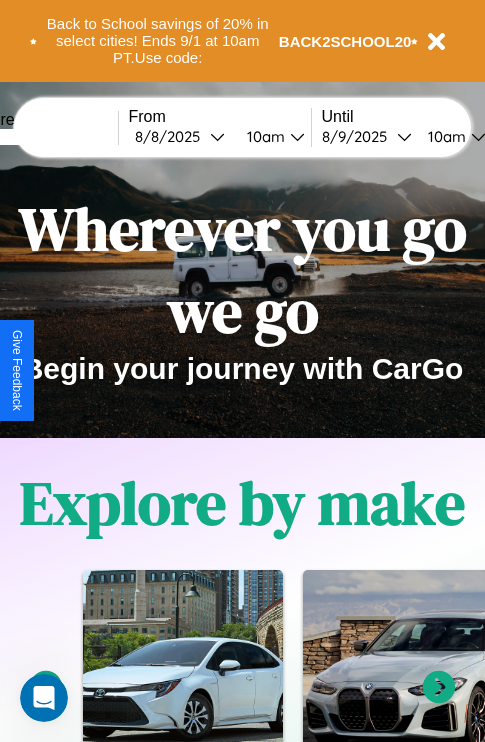scroll, scrollTop: 0, scrollLeft: 0, axis: both 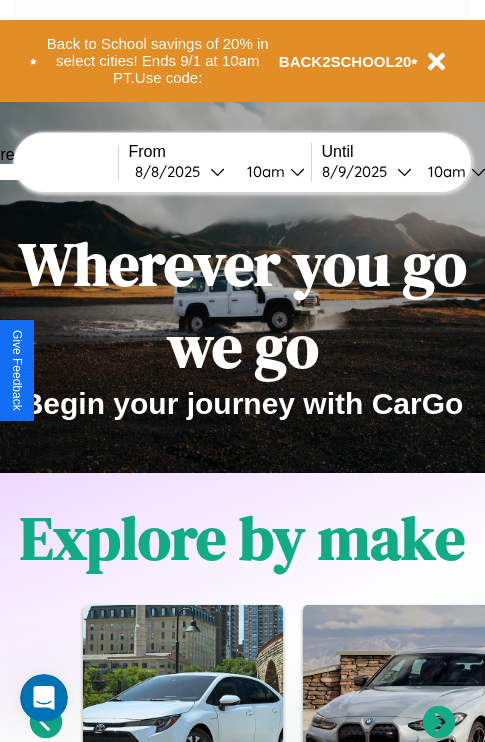 click at bounding box center (43, 172) 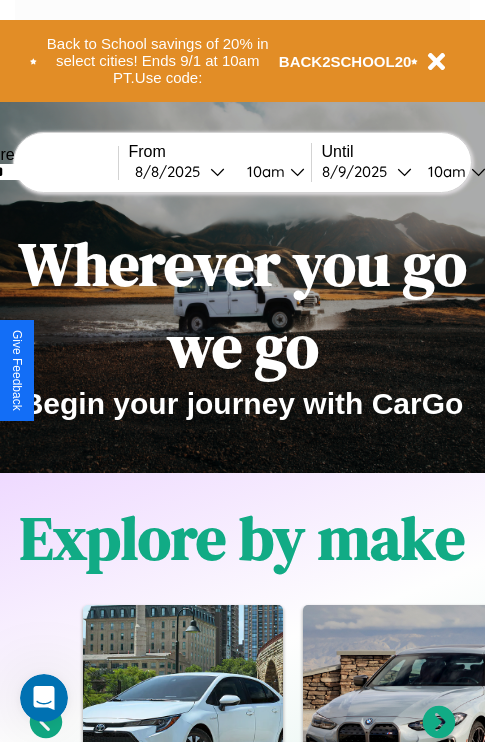 type on "******" 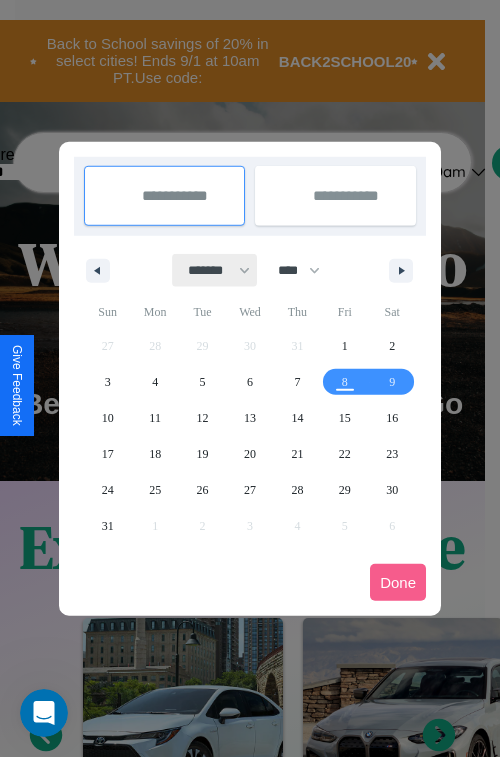 click on "******* ******** ***** ***** *** **** **** ****** ********* ******* ******** ********" at bounding box center [215, 270] 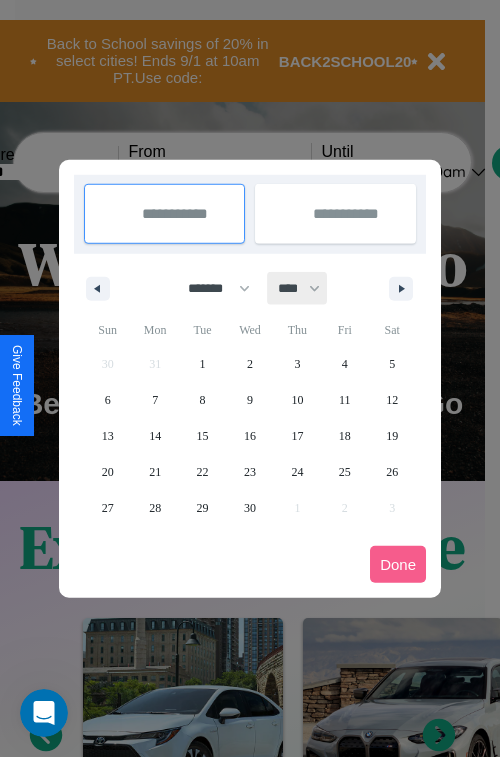 click on "**** **** **** **** **** **** **** **** **** **** **** **** **** **** **** **** **** **** **** **** **** **** **** **** **** **** **** **** **** **** **** **** **** **** **** **** **** **** **** **** **** **** **** **** **** **** **** **** **** **** **** **** **** **** **** **** **** **** **** **** **** **** **** **** **** **** **** **** **** **** **** **** **** **** **** **** **** **** **** **** **** **** **** **** **** **** **** **** **** **** **** **** **** **** **** **** **** **** **** **** **** **** **** **** **** **** **** **** **** **** **** **** **** **** **** **** **** **** **** **** ****" at bounding box center (298, 288) 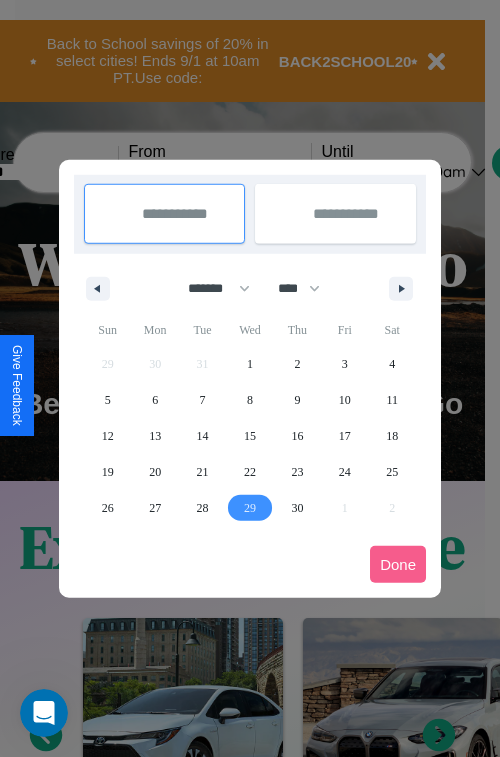 click on "29" at bounding box center (250, 508) 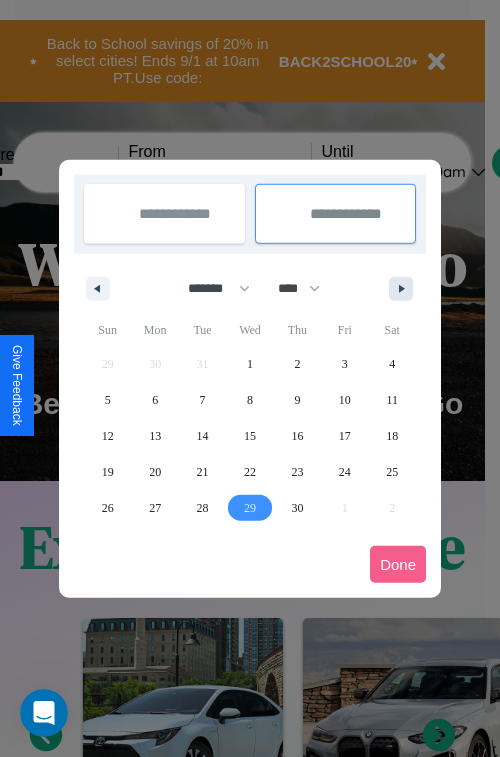 click at bounding box center [405, 289] 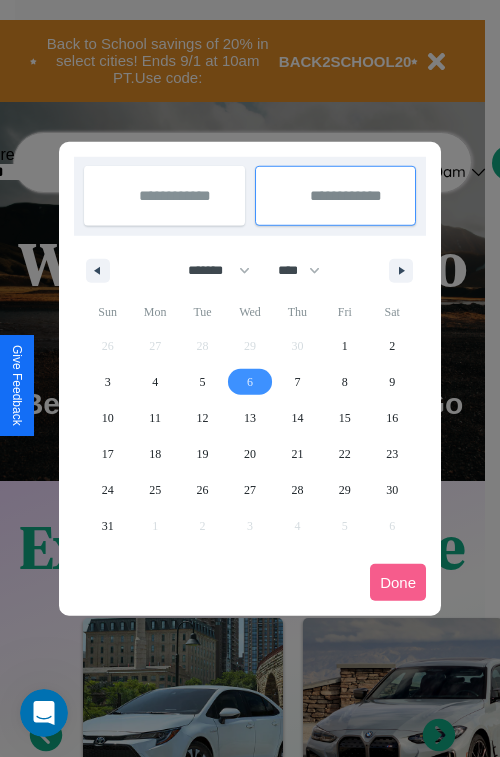 click on "6" at bounding box center (250, 382) 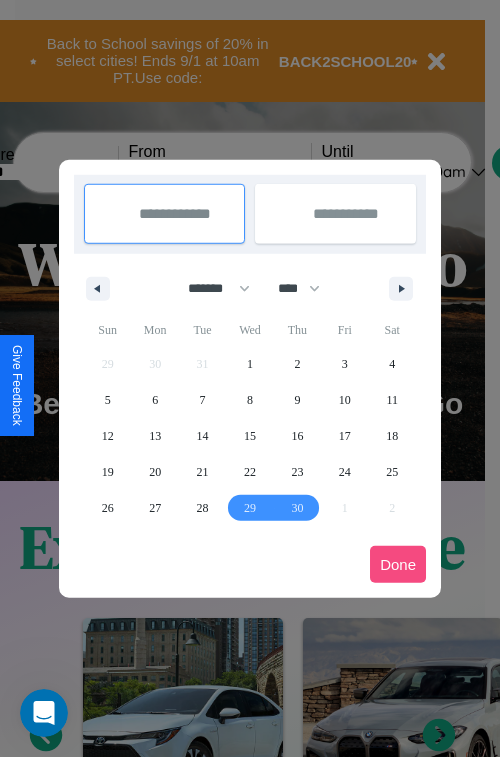 click on "Done" at bounding box center [398, 564] 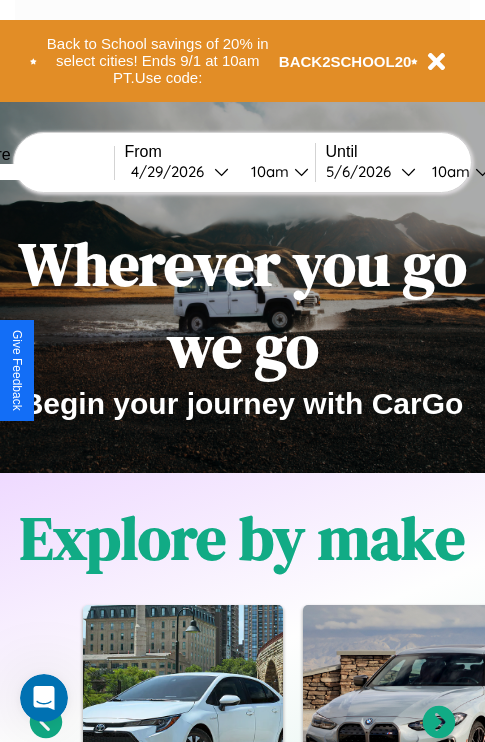 click on "10am" at bounding box center [267, 171] 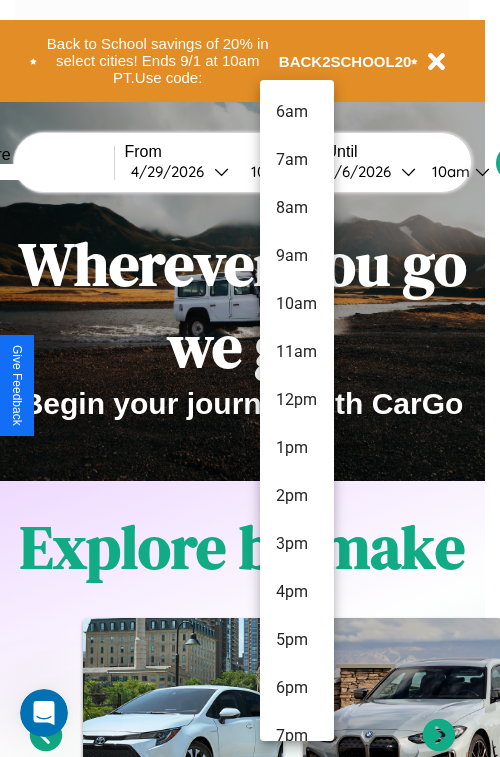 click on "7am" at bounding box center [297, 160] 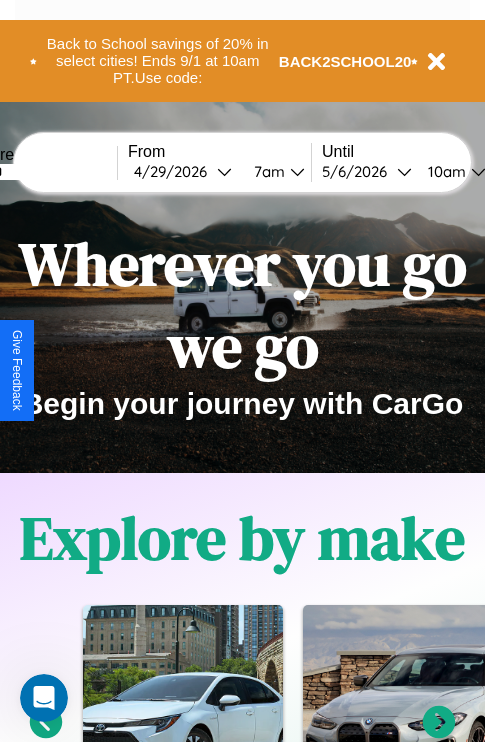 scroll, scrollTop: 0, scrollLeft: 69, axis: horizontal 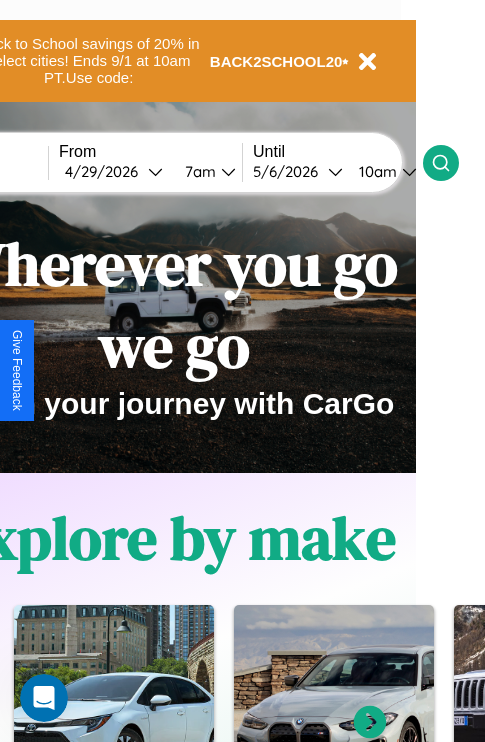 click 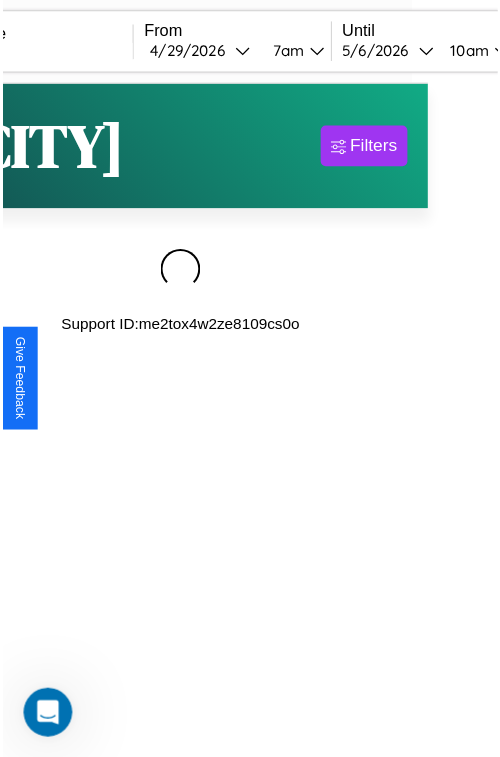 scroll, scrollTop: 0, scrollLeft: 0, axis: both 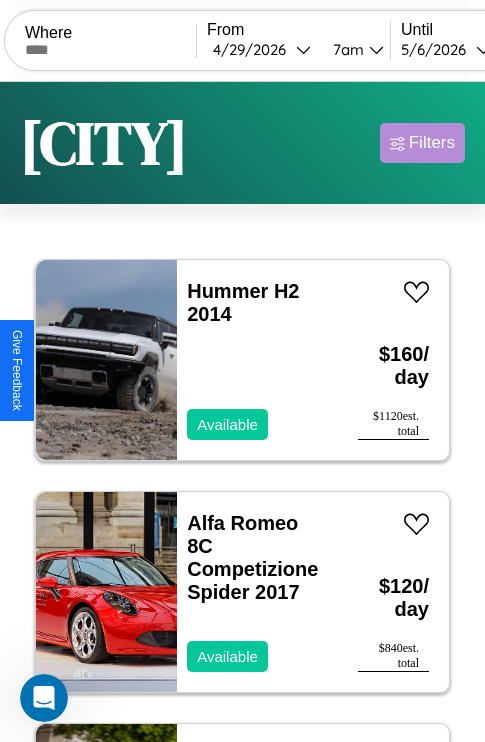 click on "Filters" at bounding box center [432, 143] 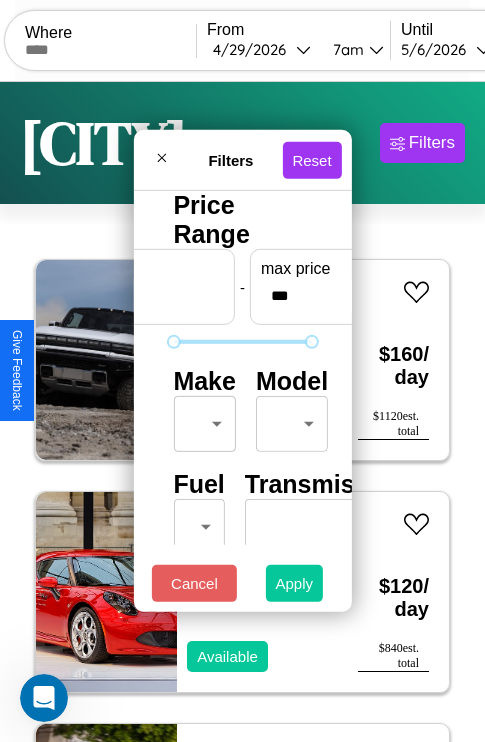 click on "Apply" at bounding box center [295, 583] 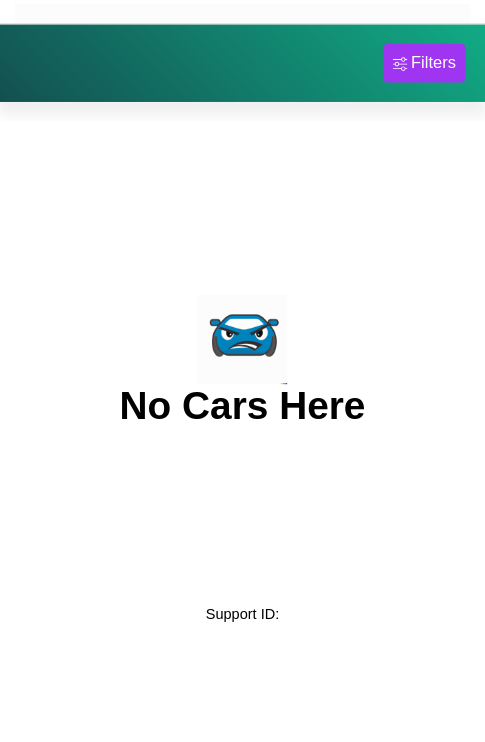 scroll, scrollTop: 0, scrollLeft: 0, axis: both 